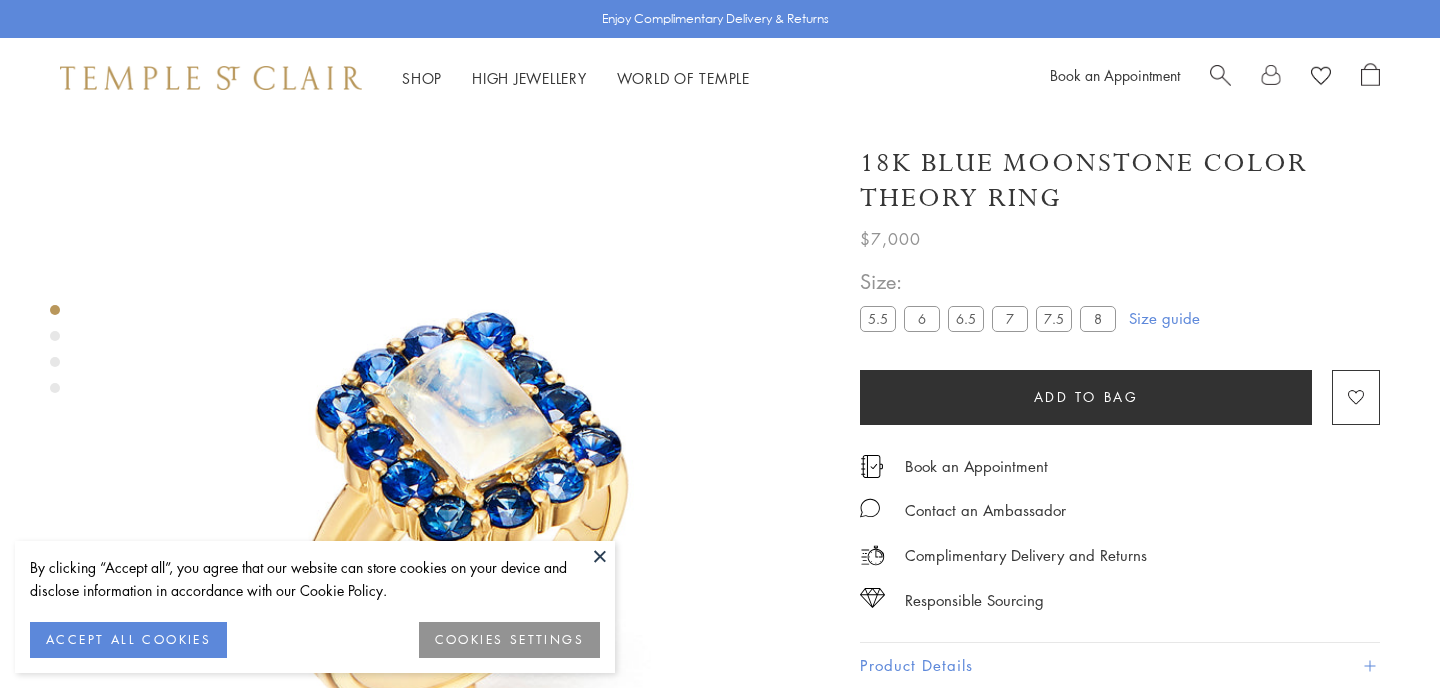 scroll, scrollTop: 123, scrollLeft: 0, axis: vertical 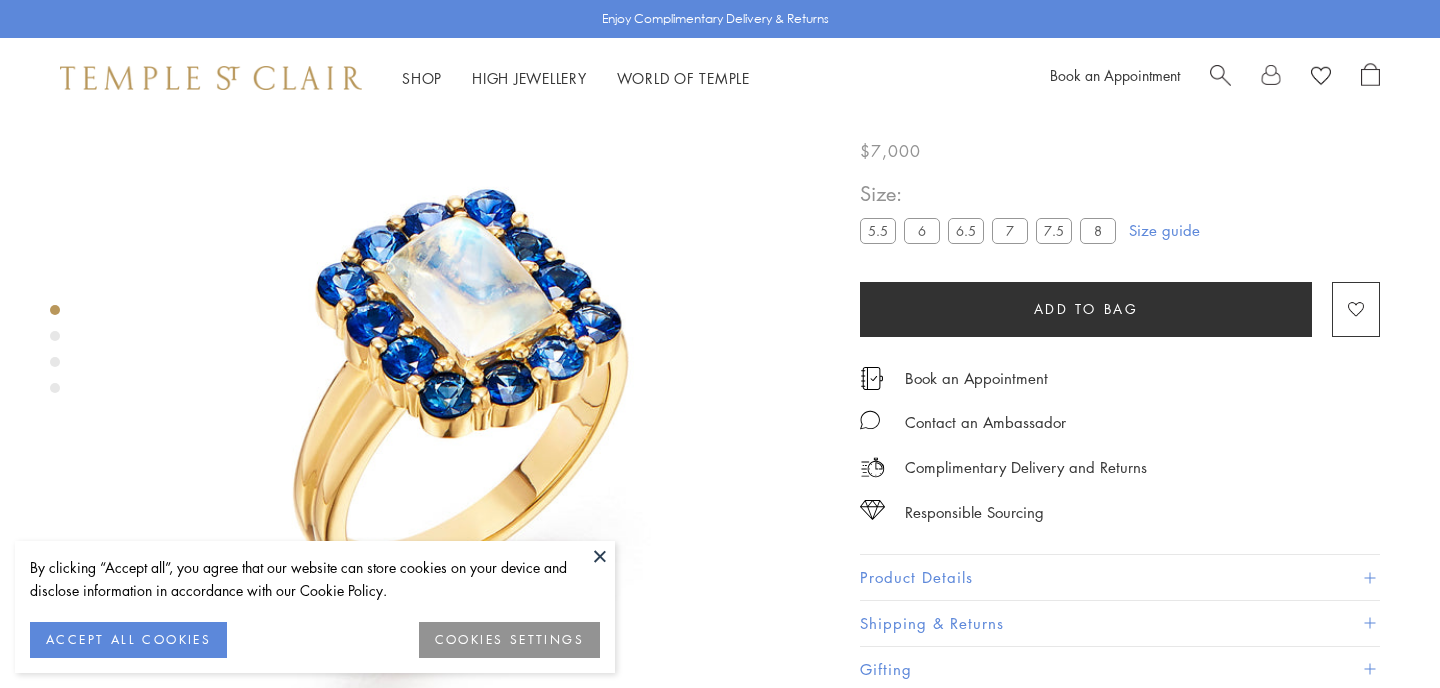 click at bounding box center (465, 360) 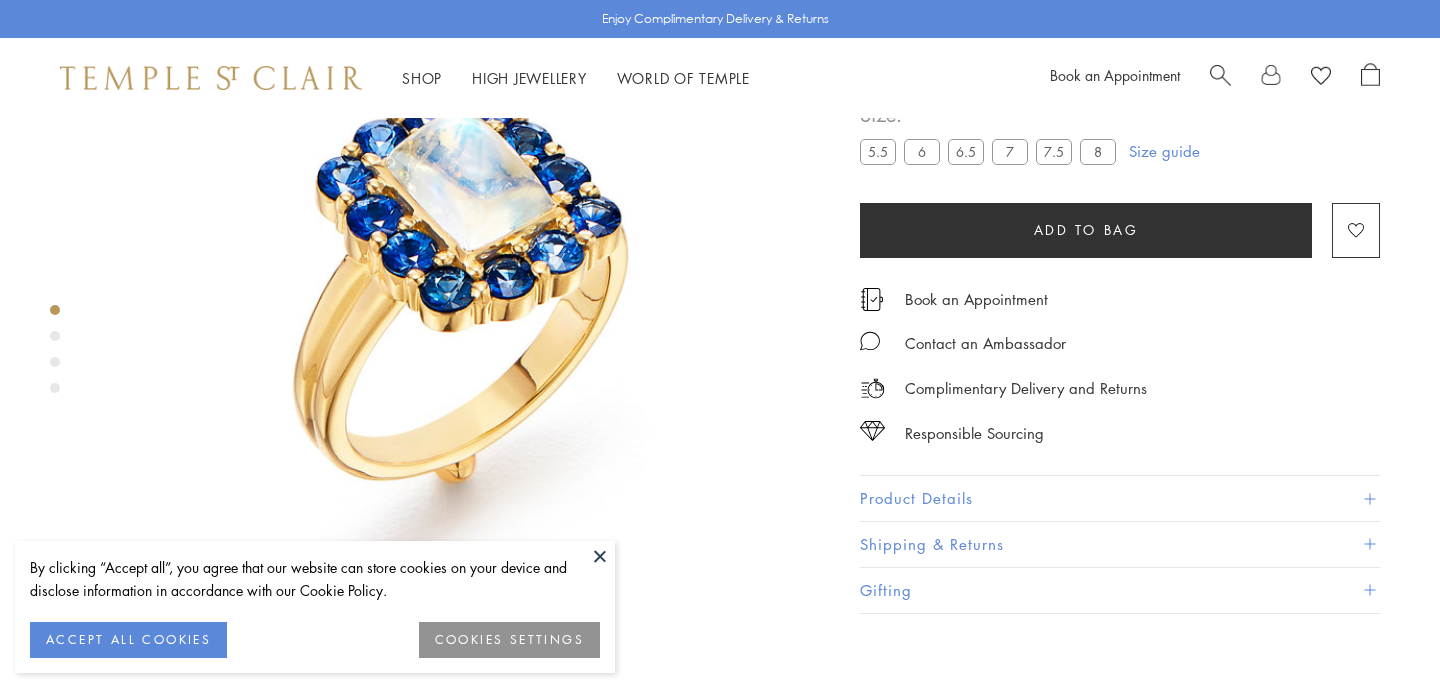 scroll, scrollTop: 0, scrollLeft: 0, axis: both 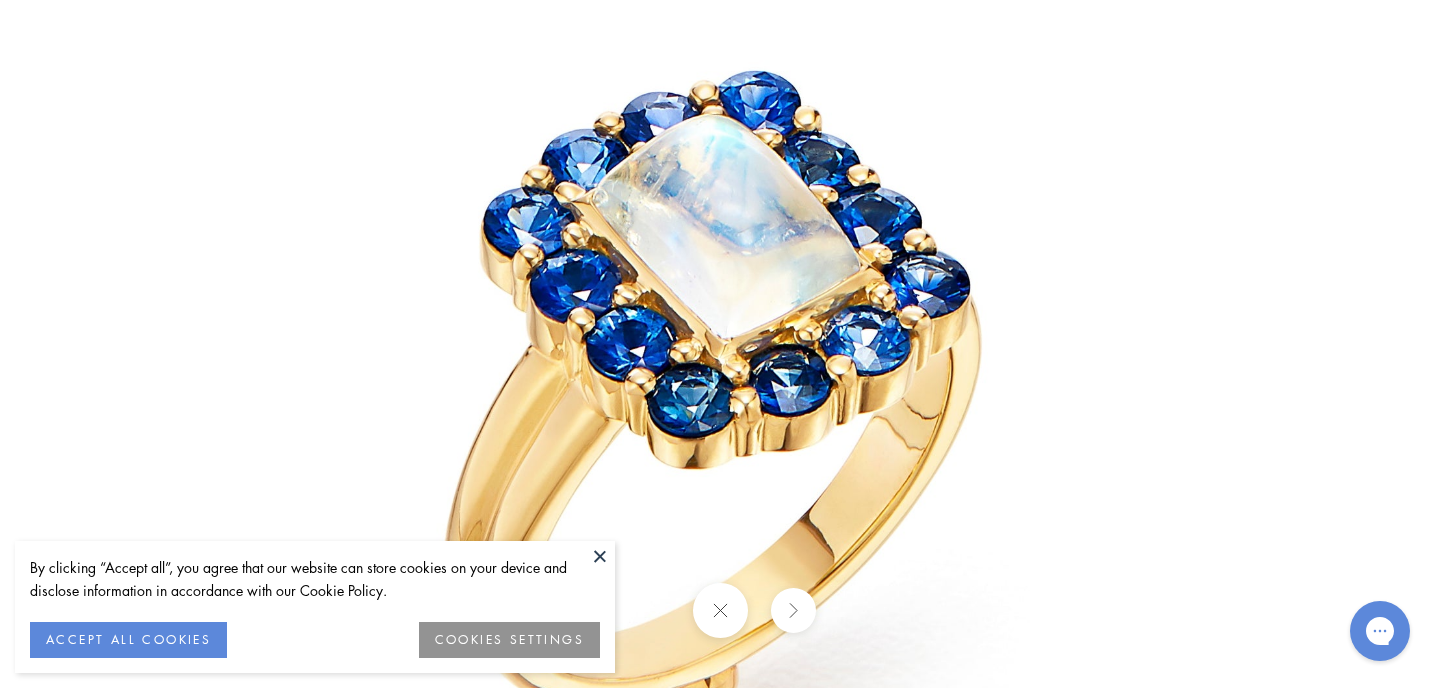 click on "ACCEPT ALL COOKIES" at bounding box center (128, 640) 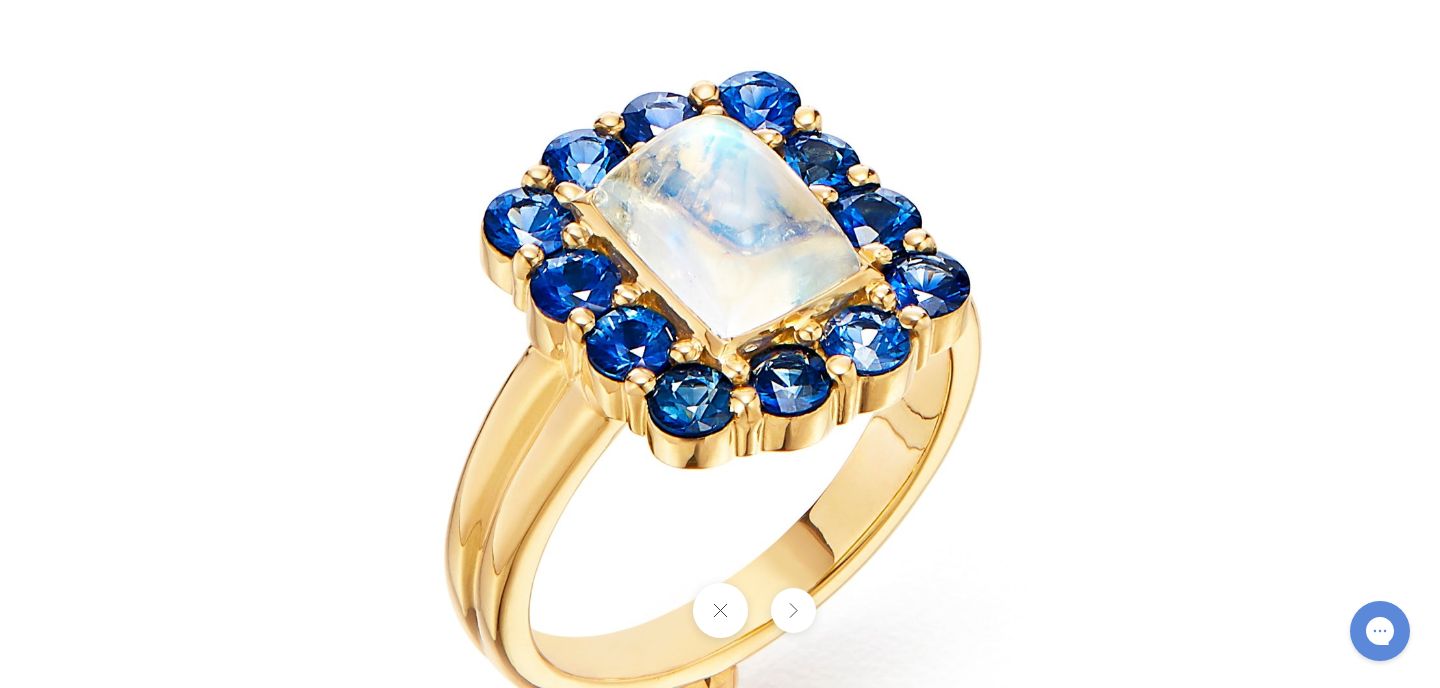 click at bounding box center [720, 344] 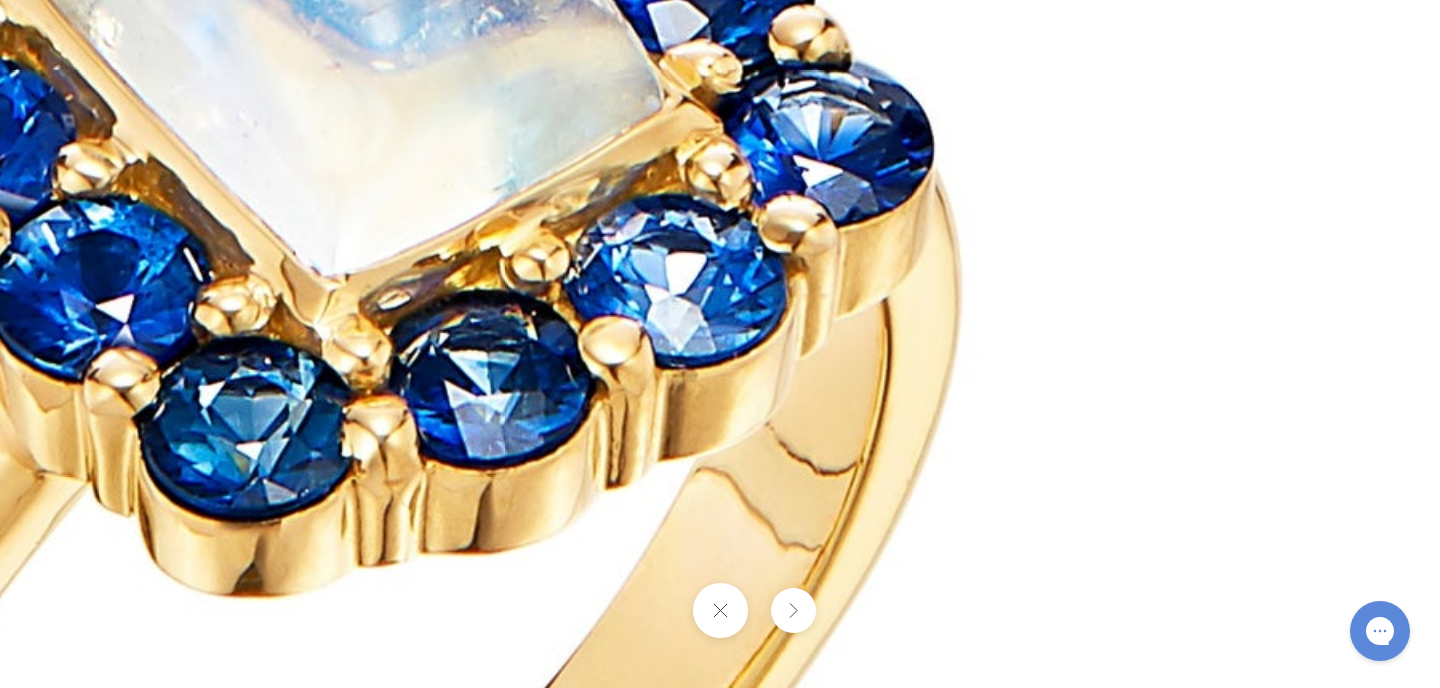 click at bounding box center (719, 610) 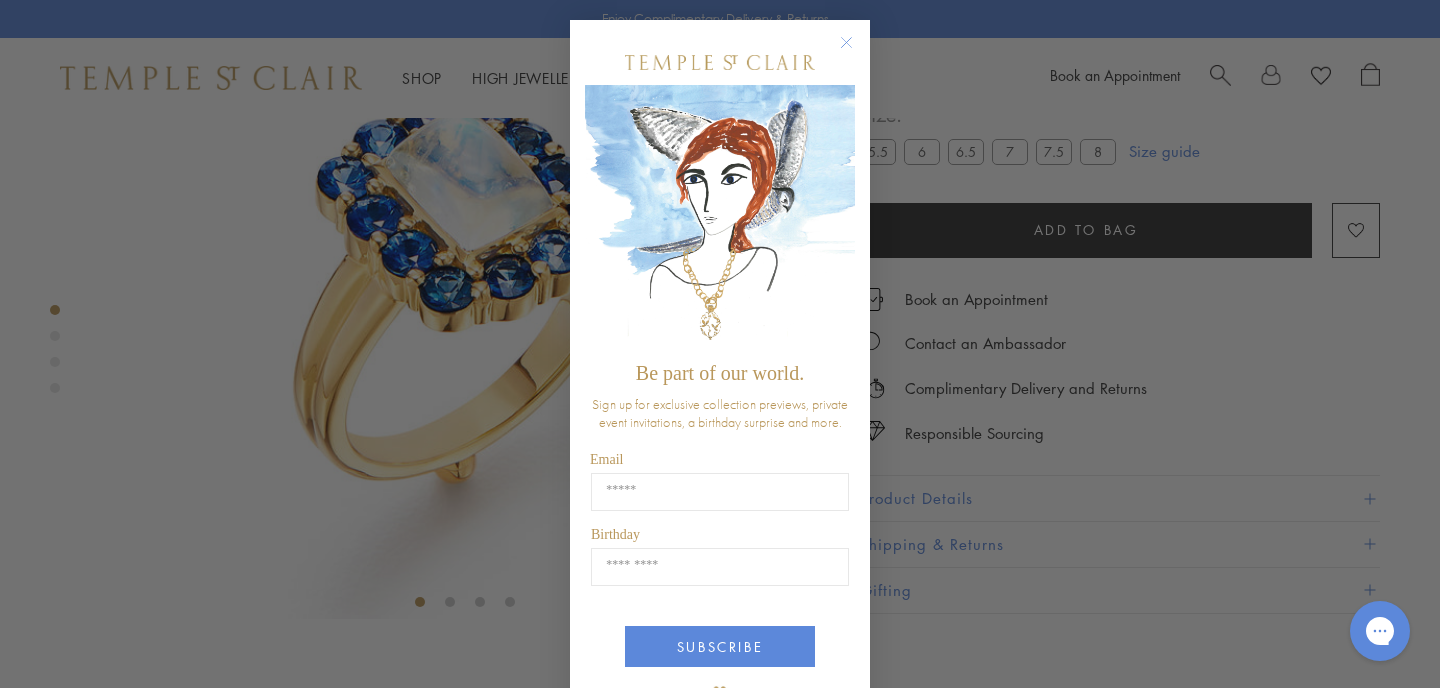 click 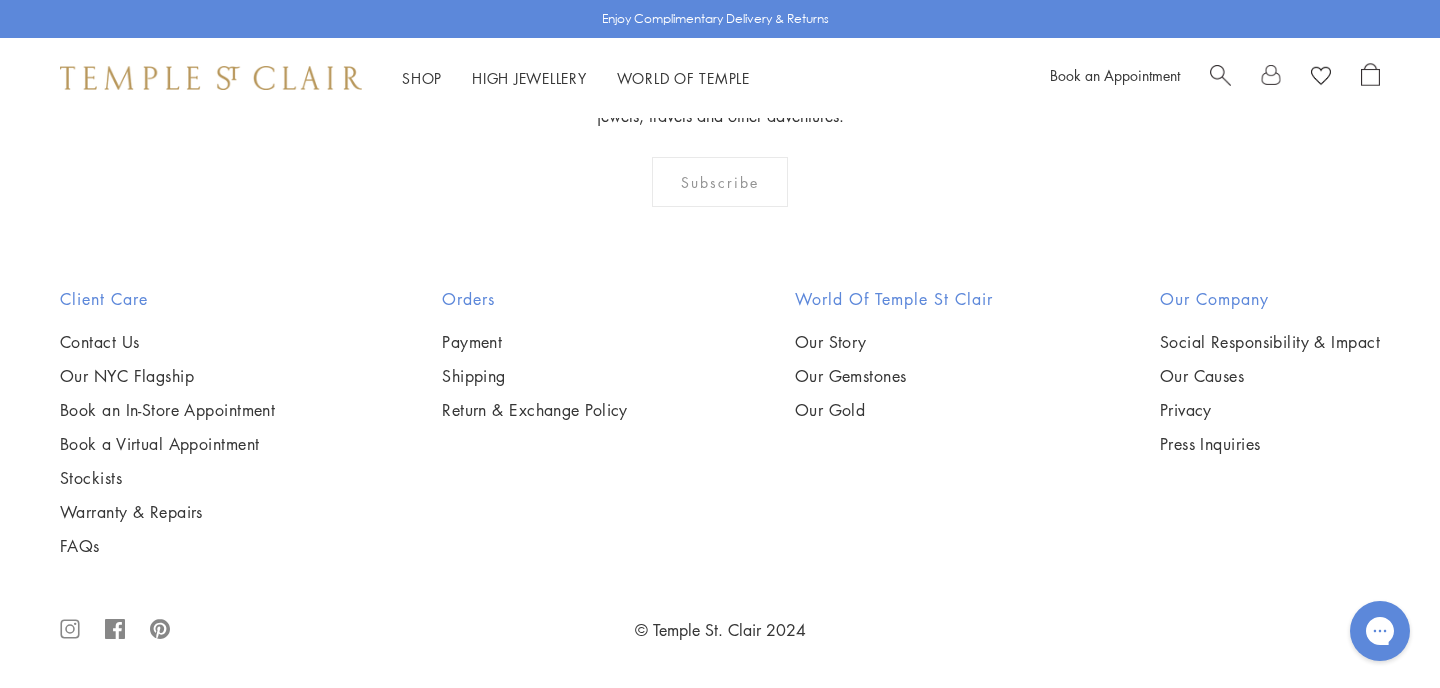 scroll, scrollTop: 3656, scrollLeft: 0, axis: vertical 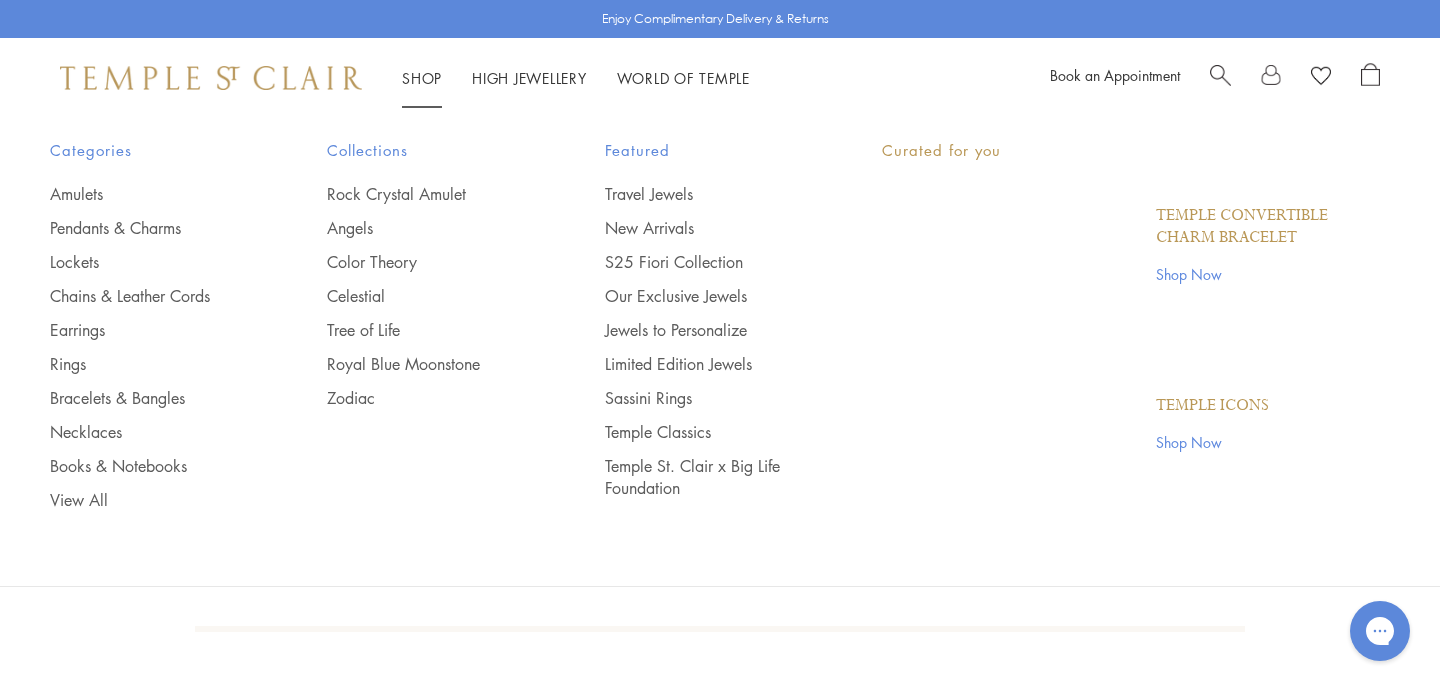 click on "Shop Shop" at bounding box center (422, 78) 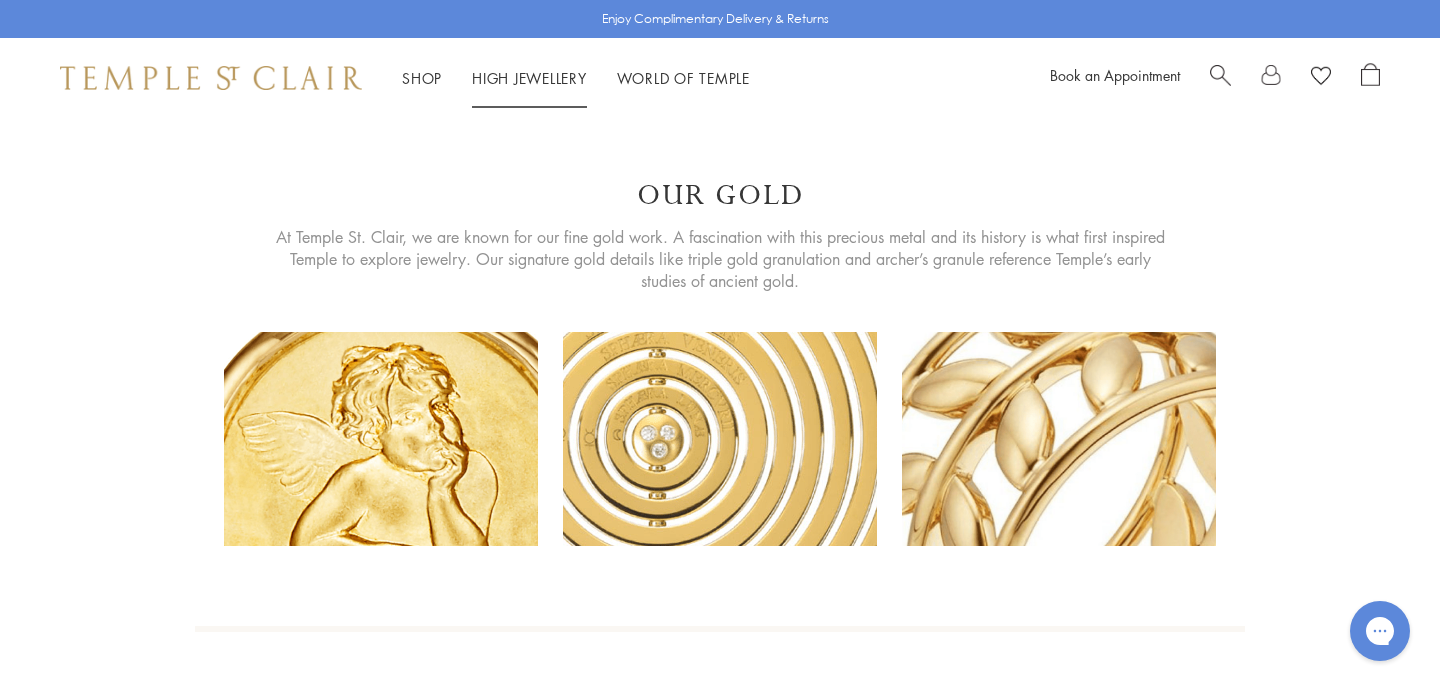 click on "High Jewellery High Jewellery" at bounding box center (529, 78) 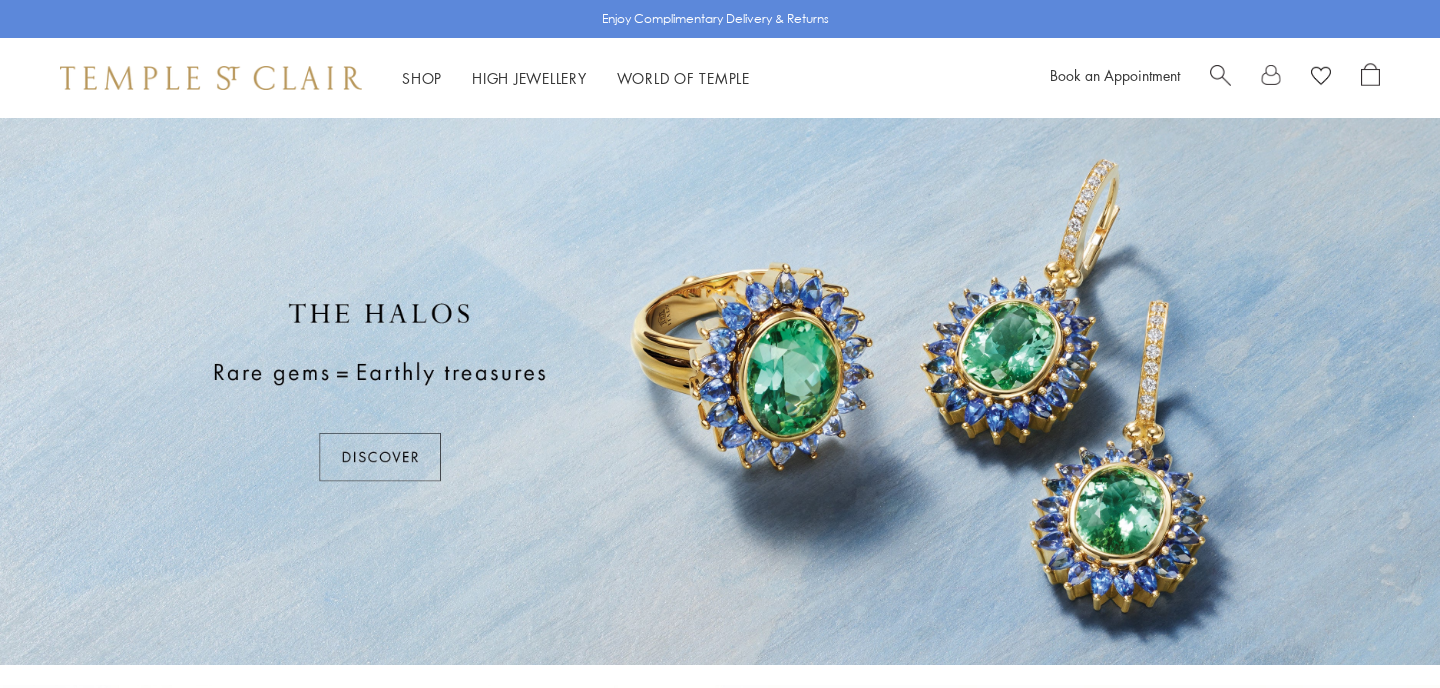scroll, scrollTop: 56, scrollLeft: 0, axis: vertical 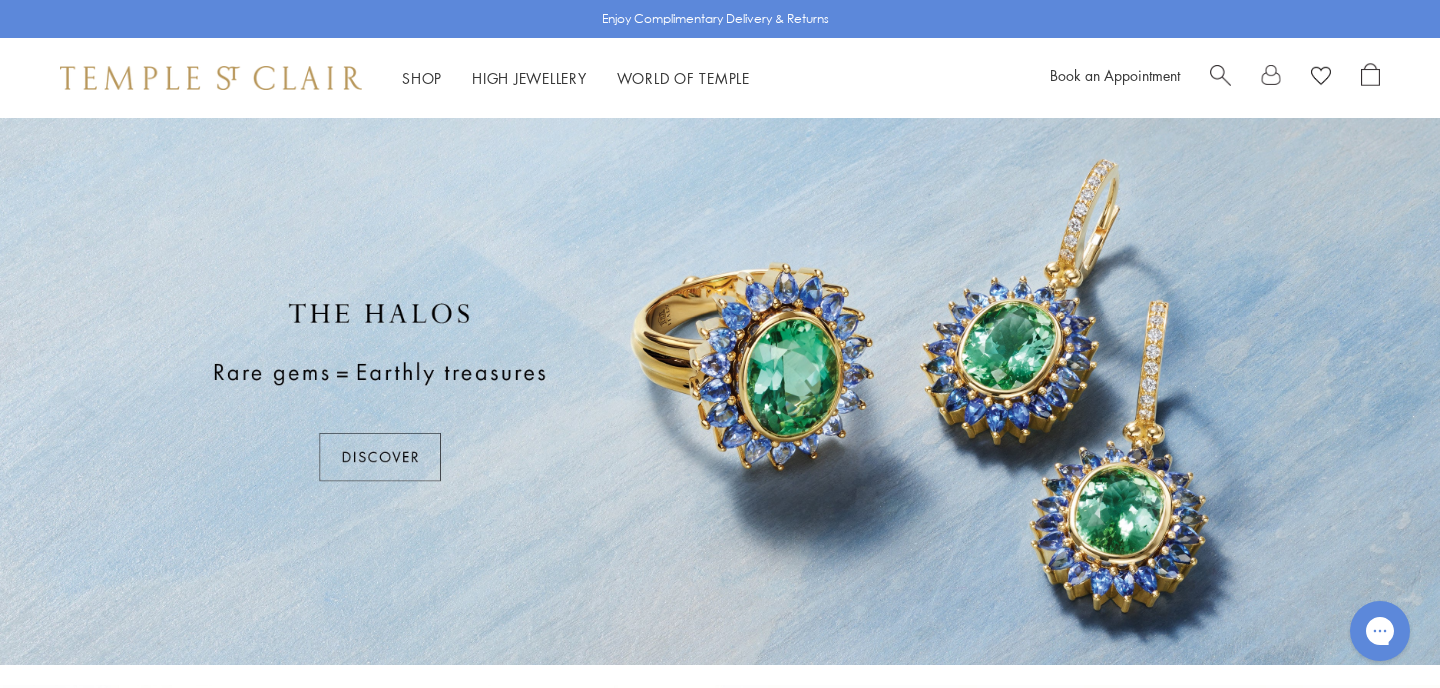 click at bounding box center (720, 391) 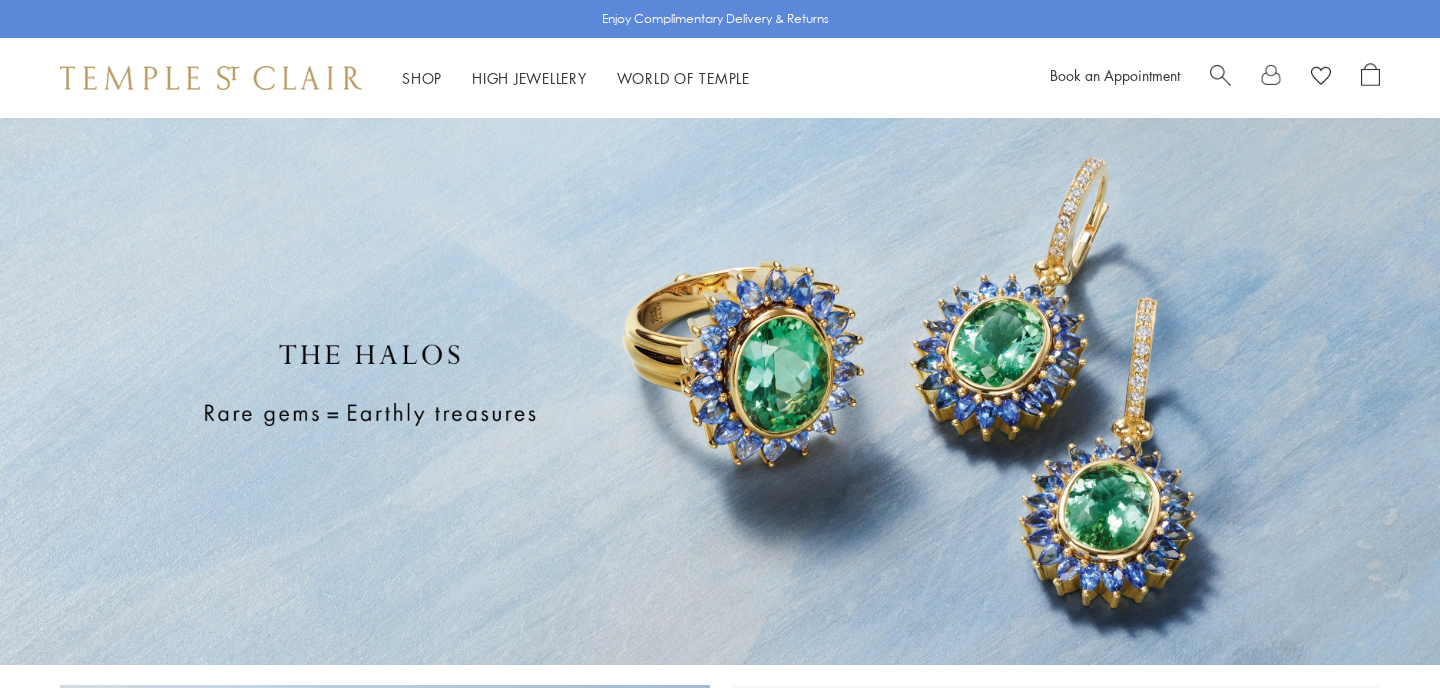 scroll, scrollTop: 30, scrollLeft: 0, axis: vertical 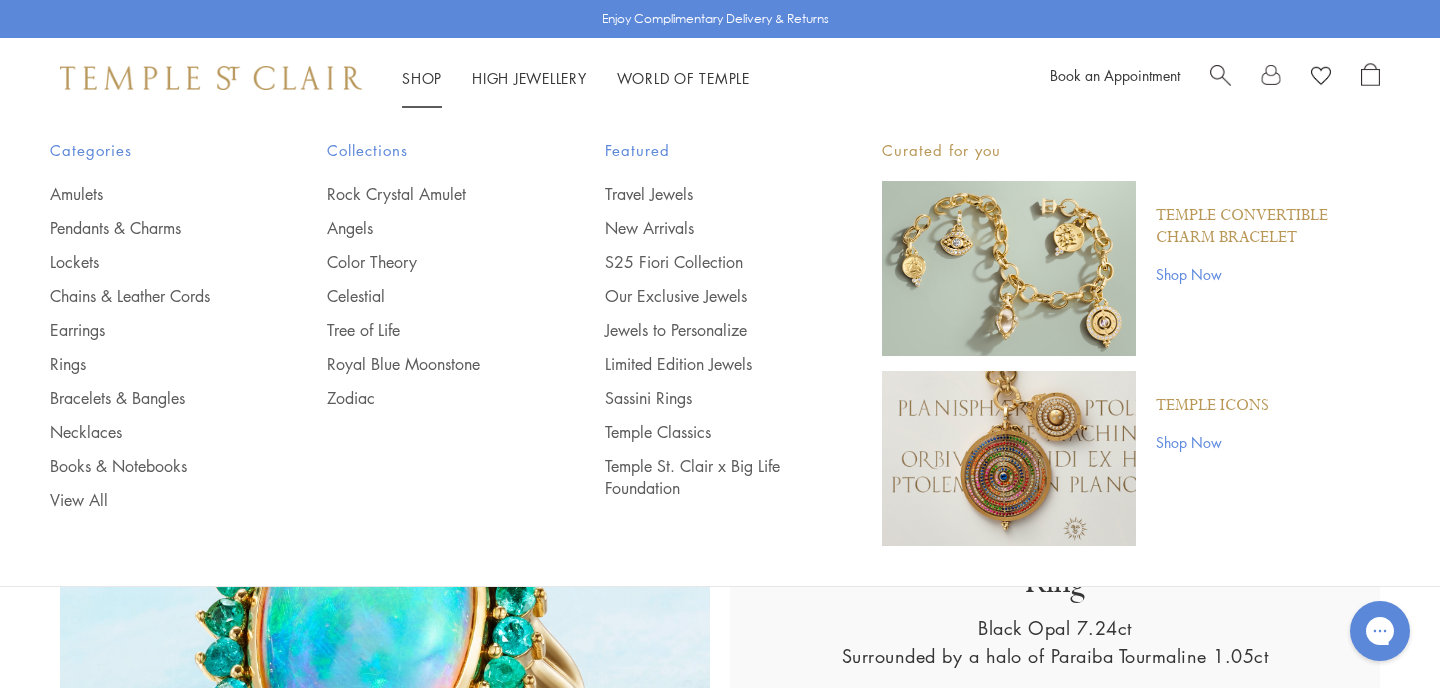click on "Shop Shop" at bounding box center (422, 78) 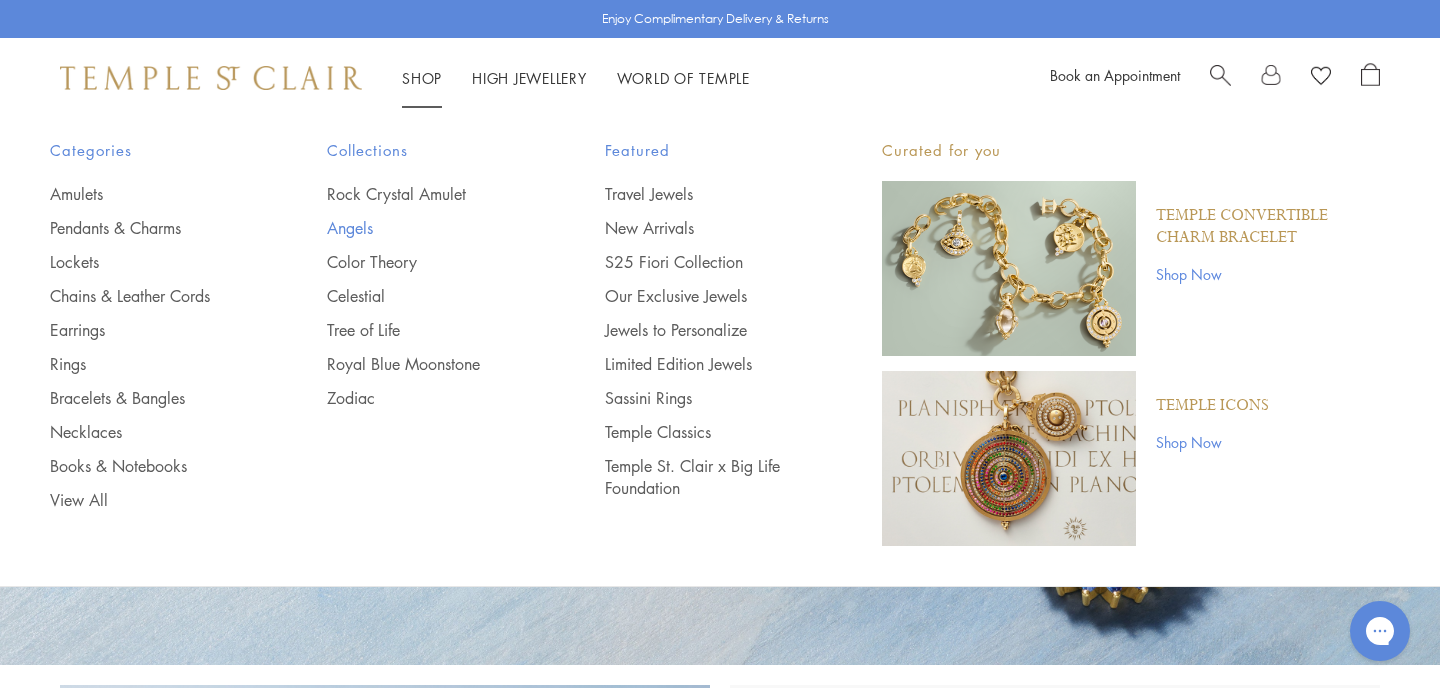 click on "Angels" at bounding box center [425, 228] 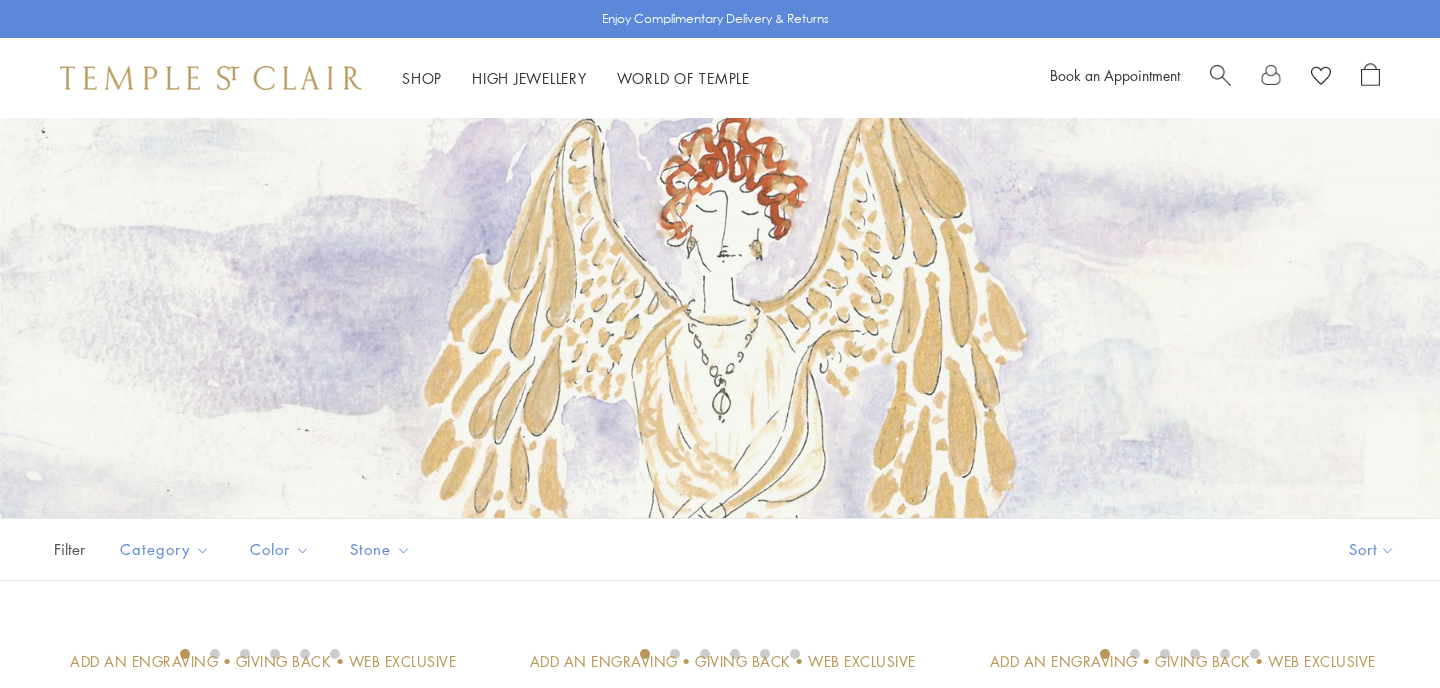 scroll, scrollTop: 44, scrollLeft: 0, axis: vertical 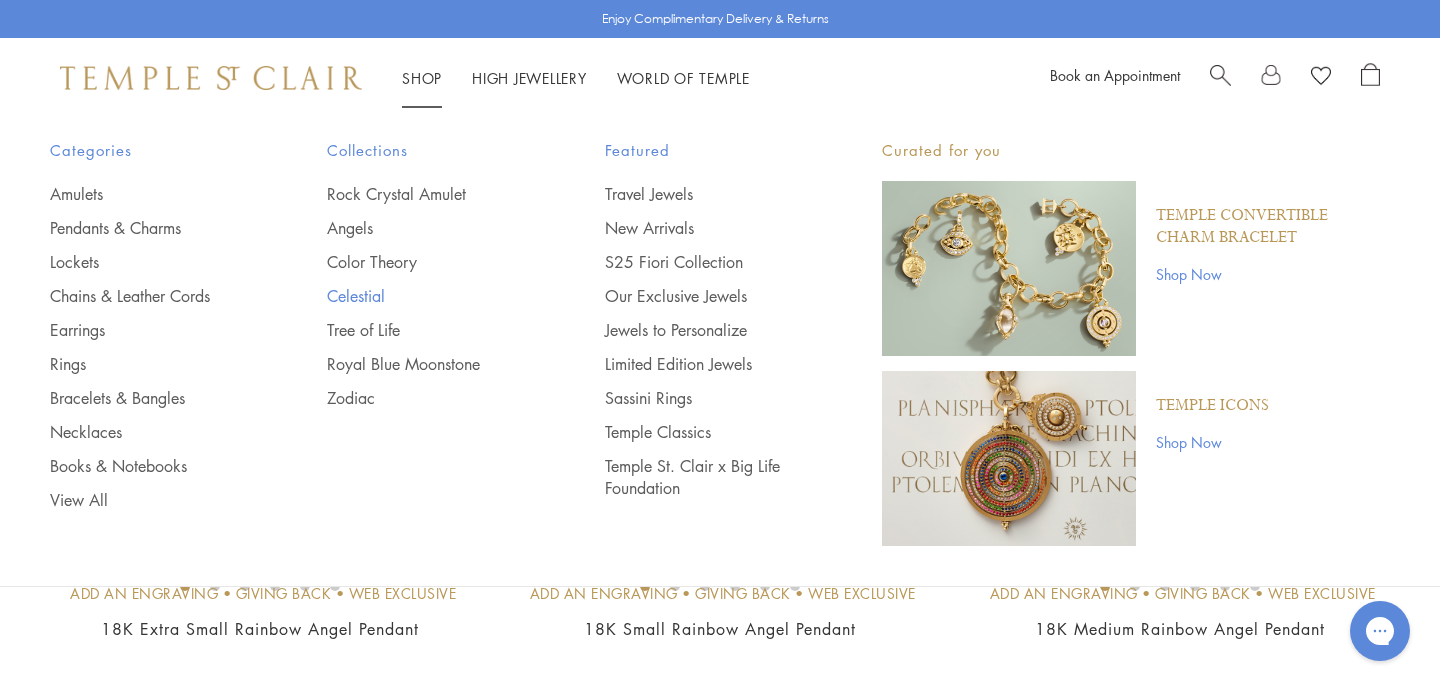 click on "Celestial" at bounding box center [425, 296] 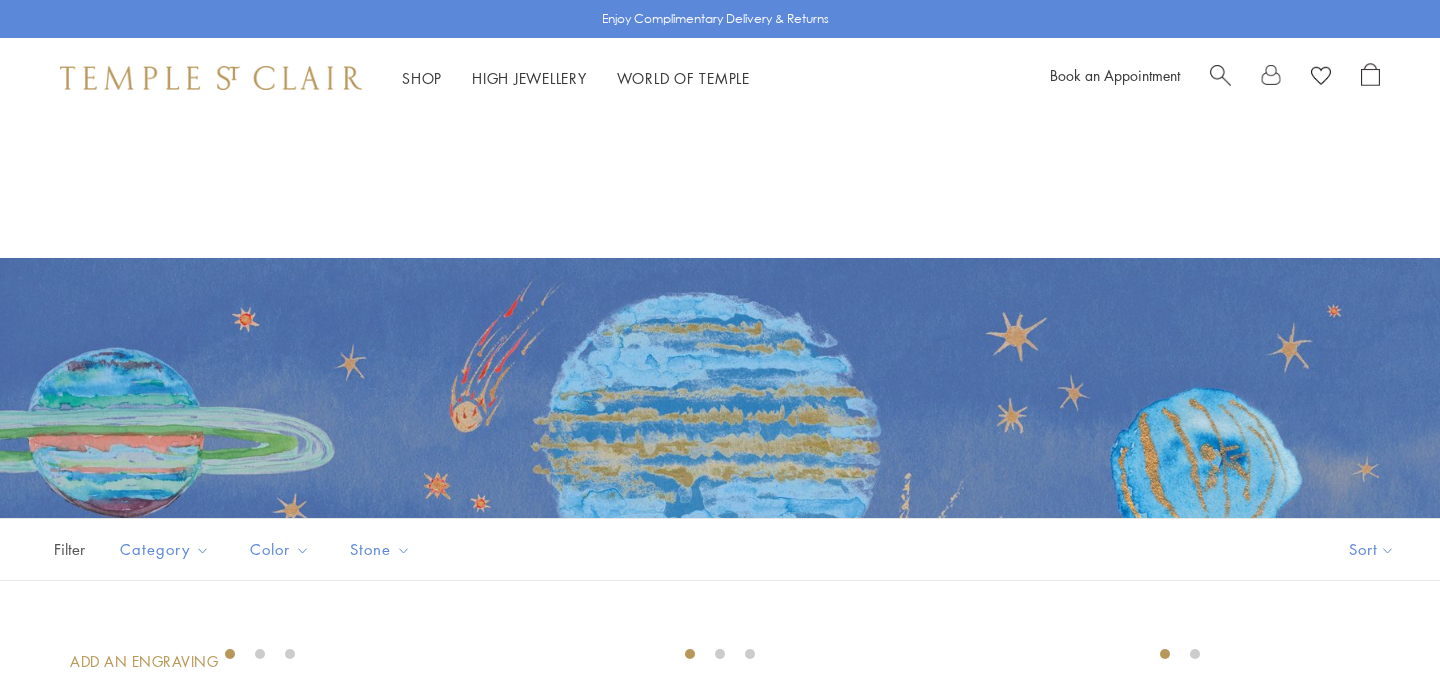 scroll, scrollTop: 363, scrollLeft: 0, axis: vertical 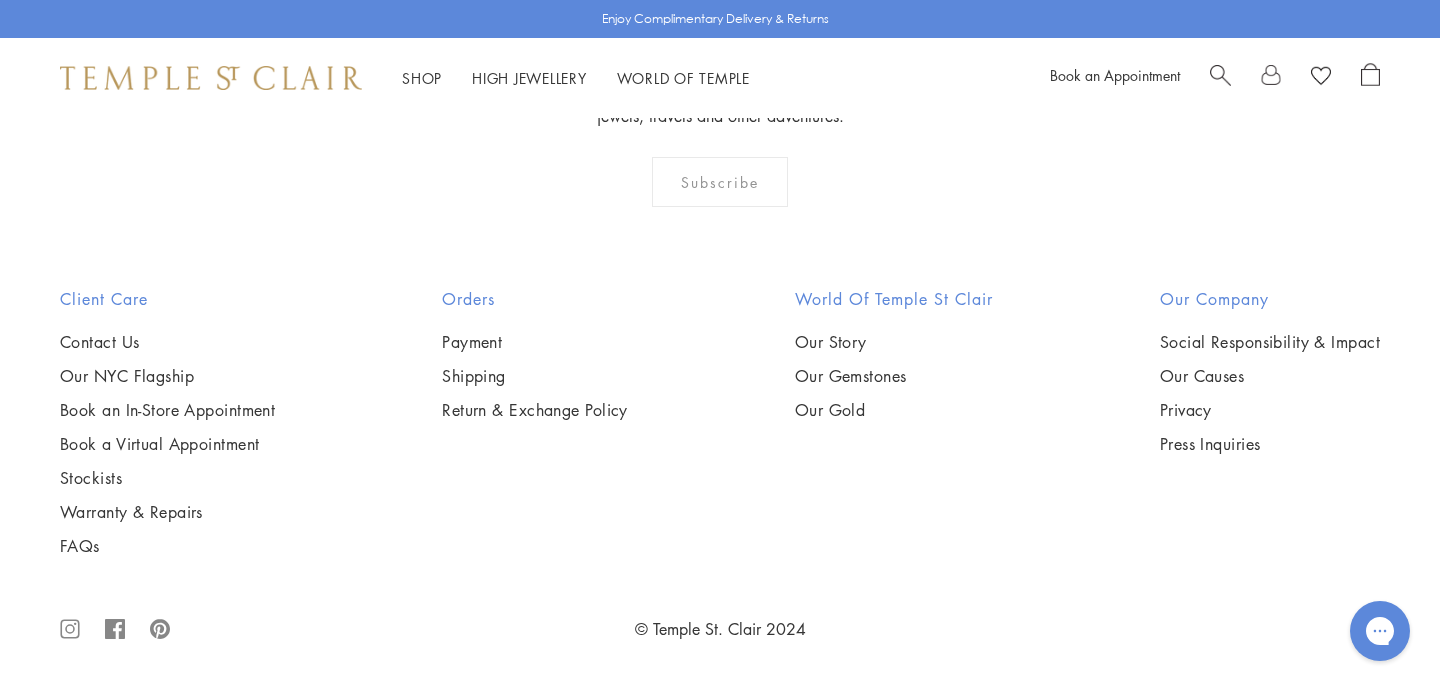 click on "2" at bounding box center [688, -142] 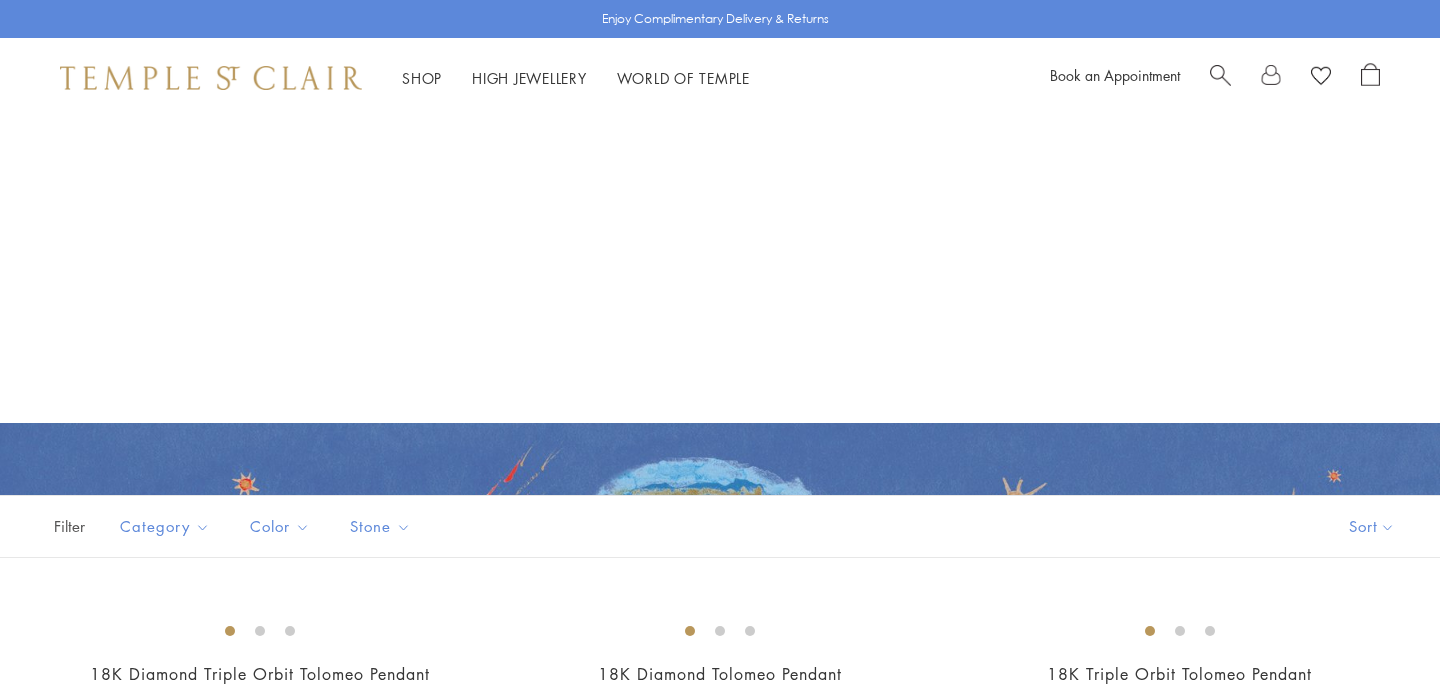 scroll, scrollTop: 589, scrollLeft: 0, axis: vertical 